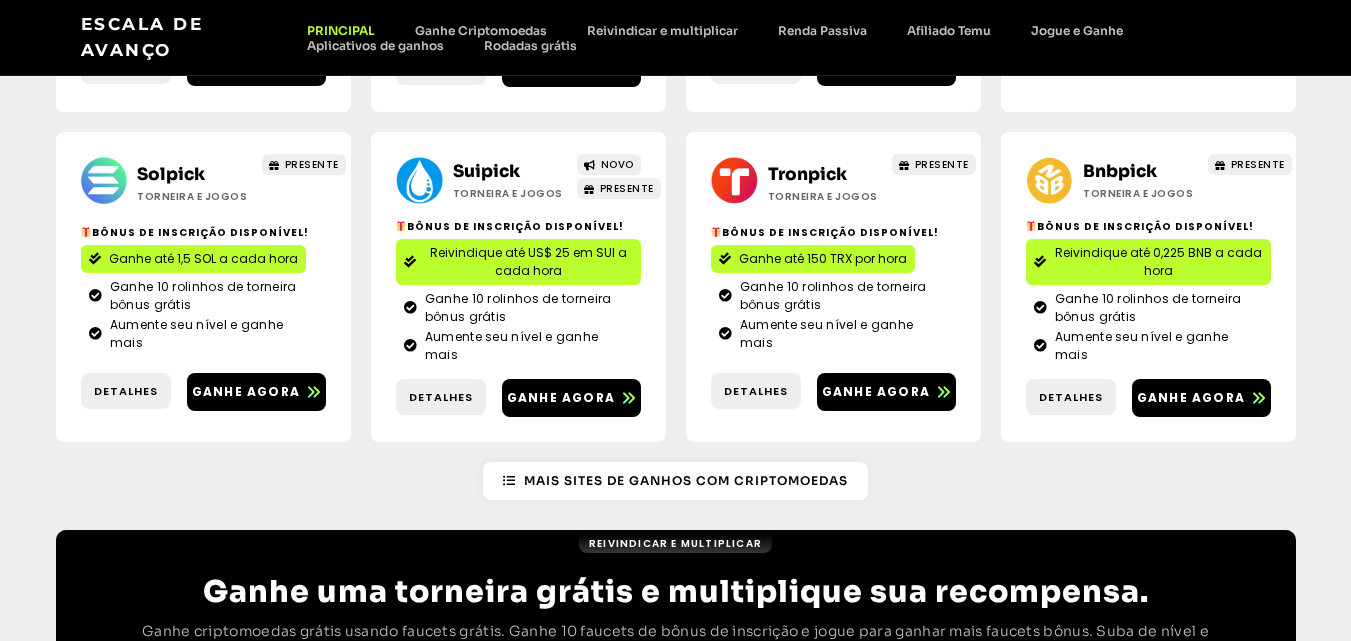 scroll, scrollTop: 680, scrollLeft: 0, axis: vertical 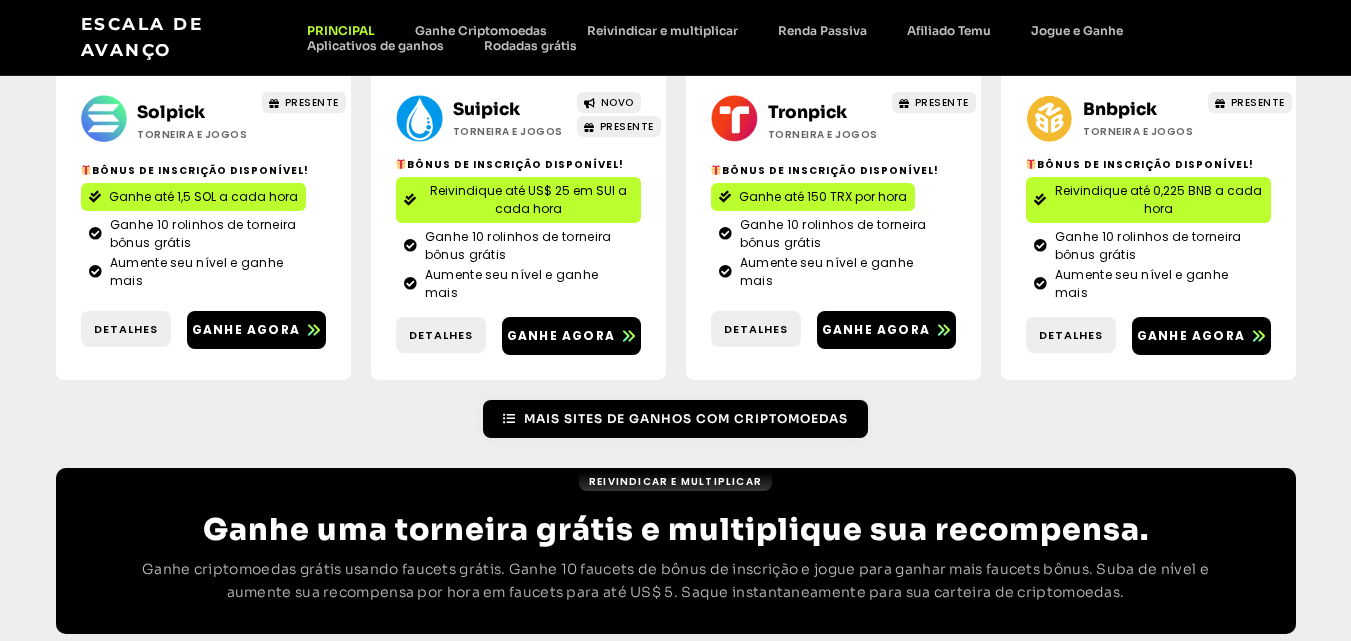 click on "Mais sites de ganhos com criptomoedas" at bounding box center (686, 418) 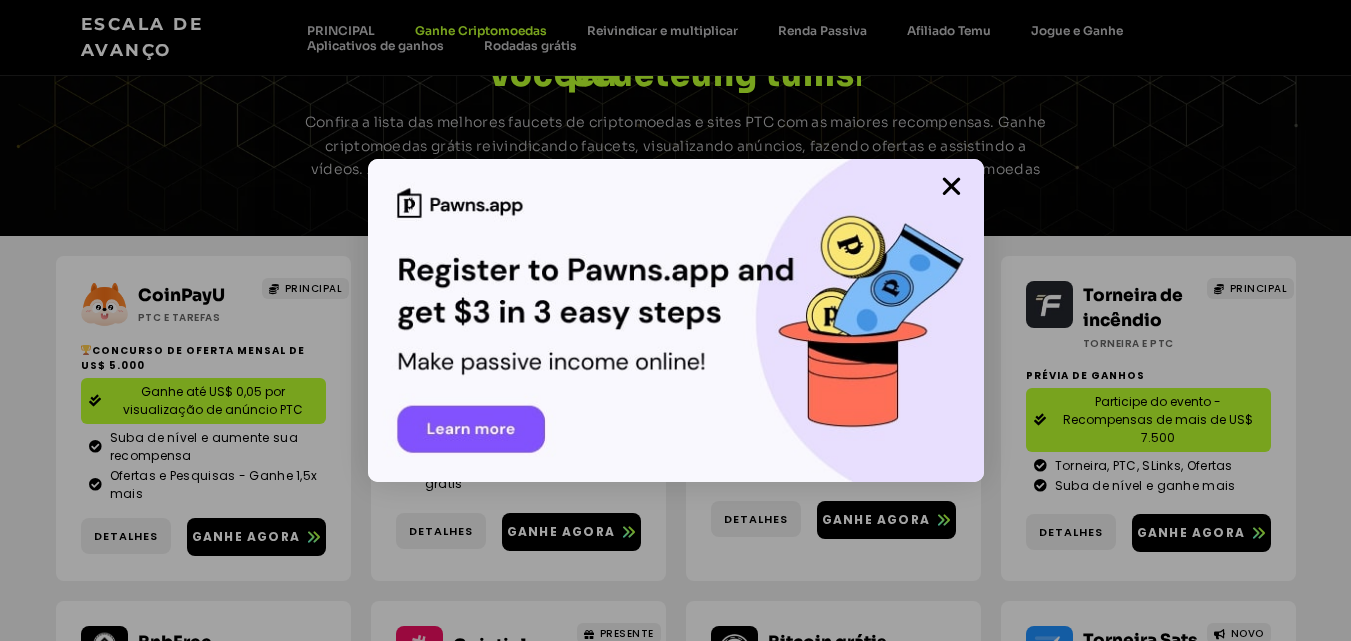 scroll, scrollTop: 106, scrollLeft: 0, axis: vertical 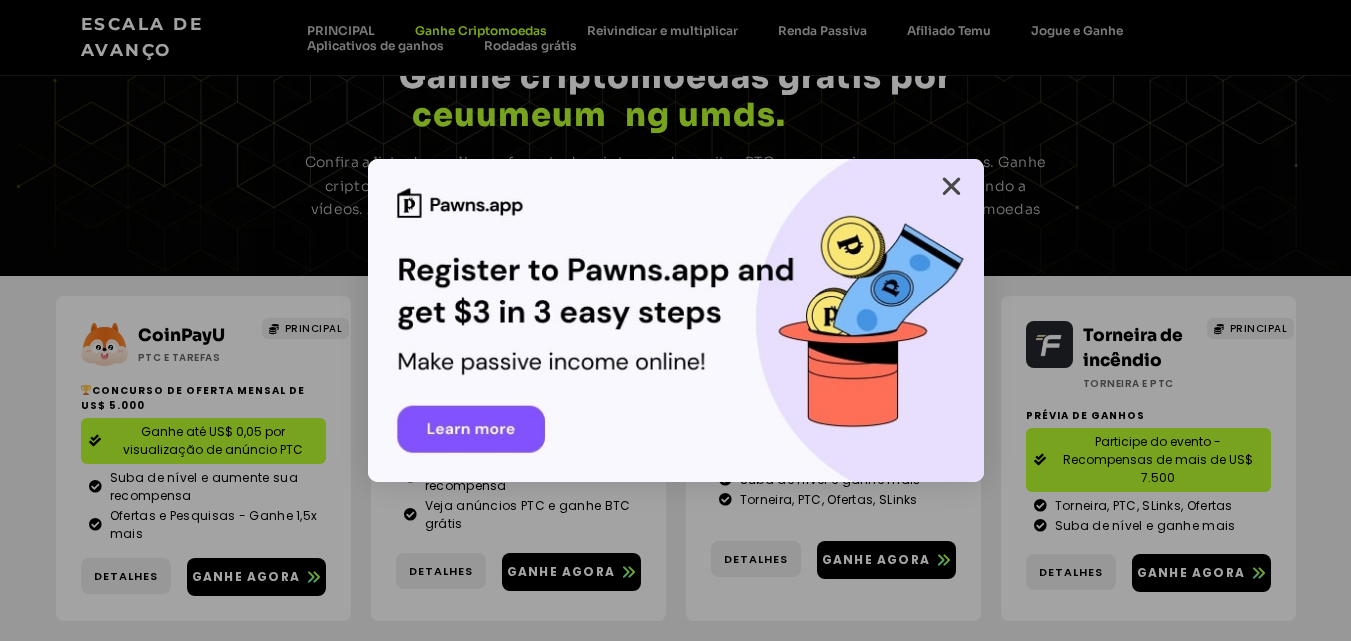 click at bounding box center [951, 186] 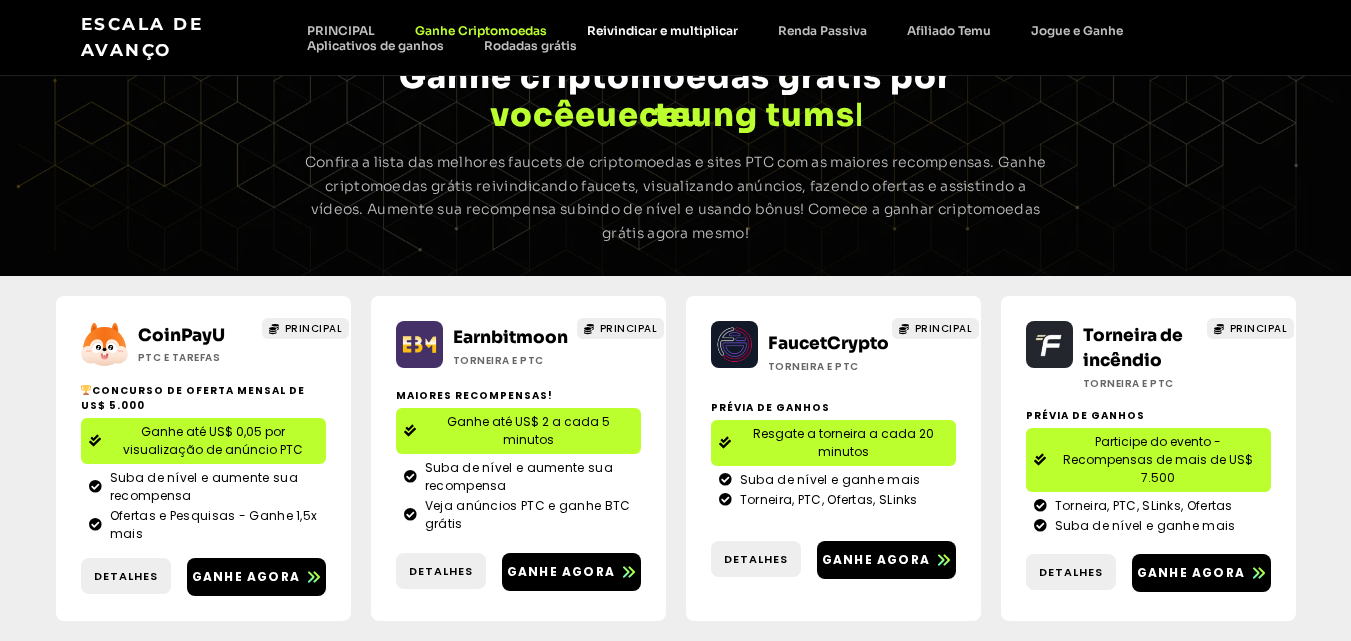 click on "Reivindicar e multiplicar" 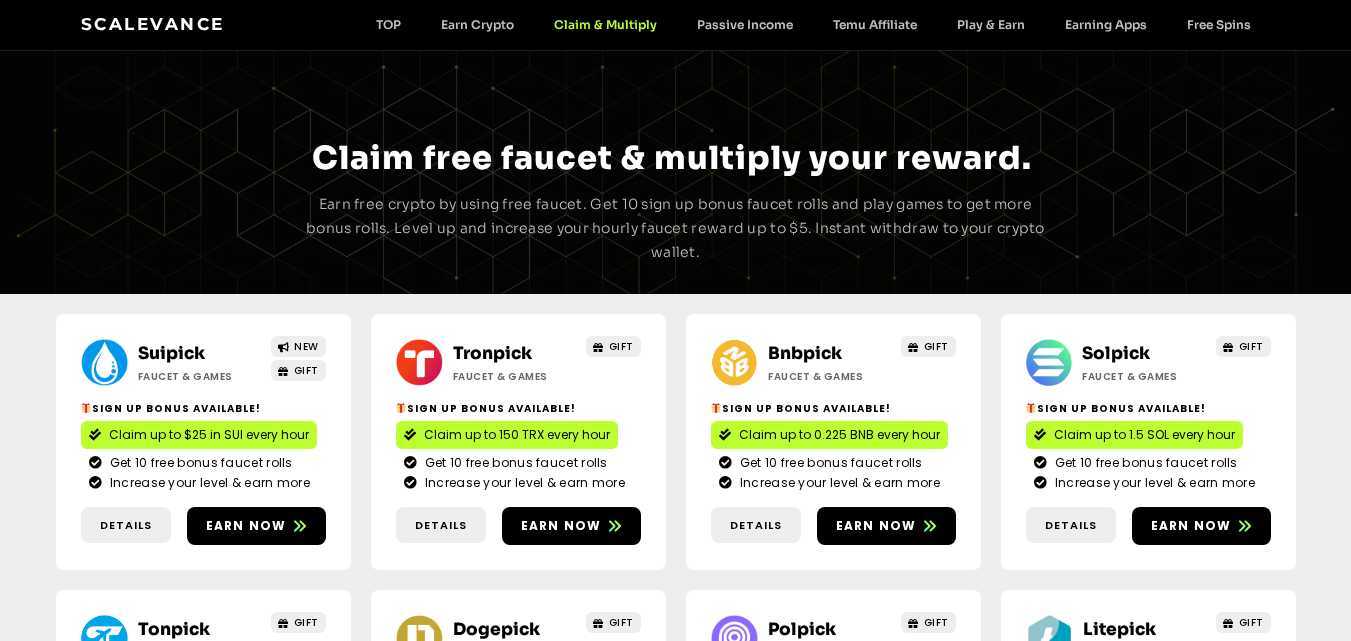 scroll, scrollTop: 0, scrollLeft: 0, axis: both 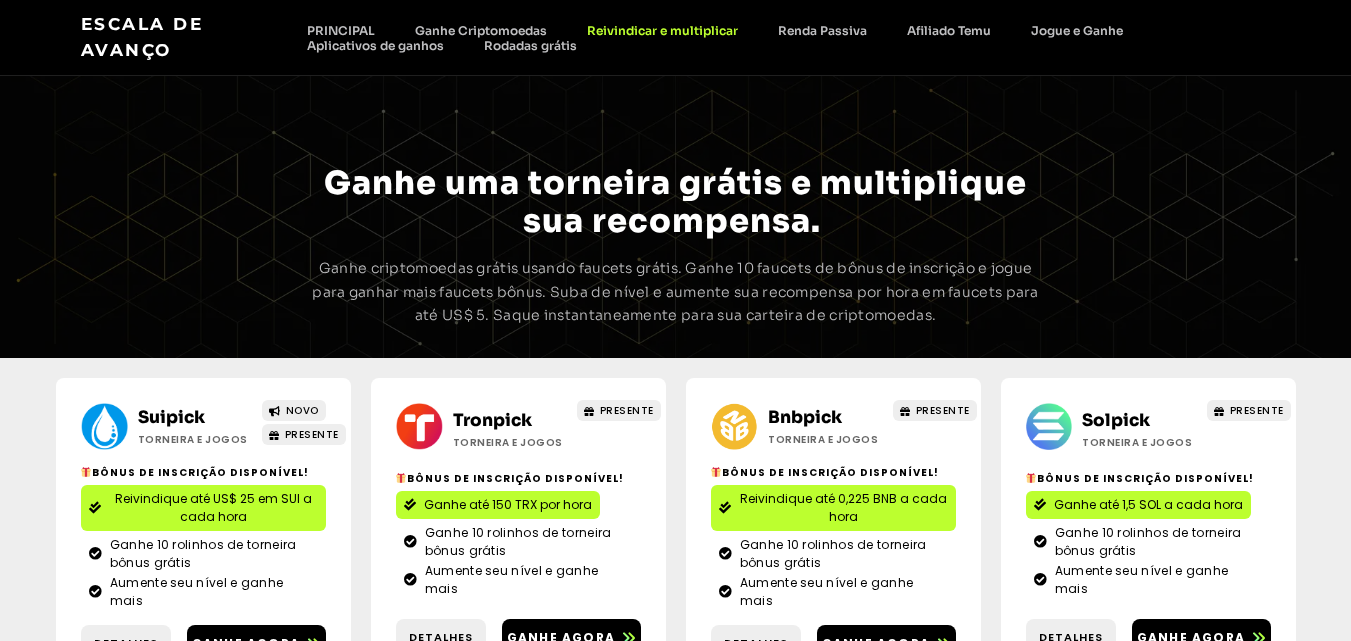 click at bounding box center (180, 252) 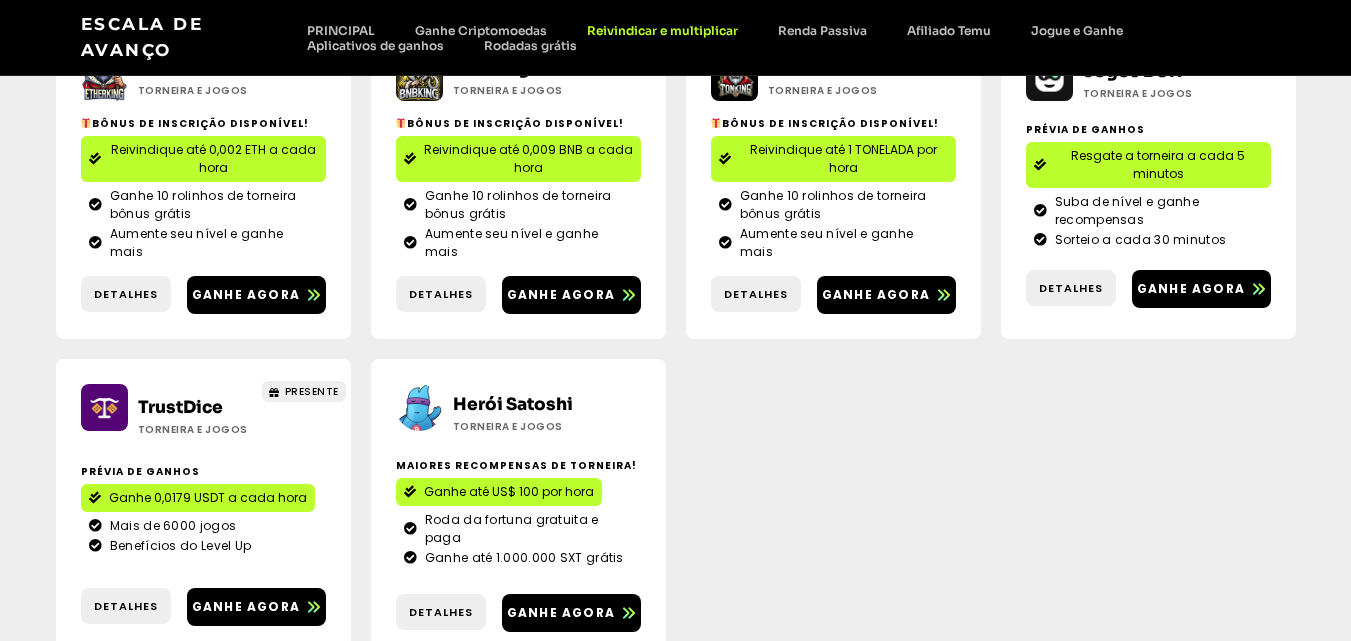 scroll, scrollTop: 1440, scrollLeft: 0, axis: vertical 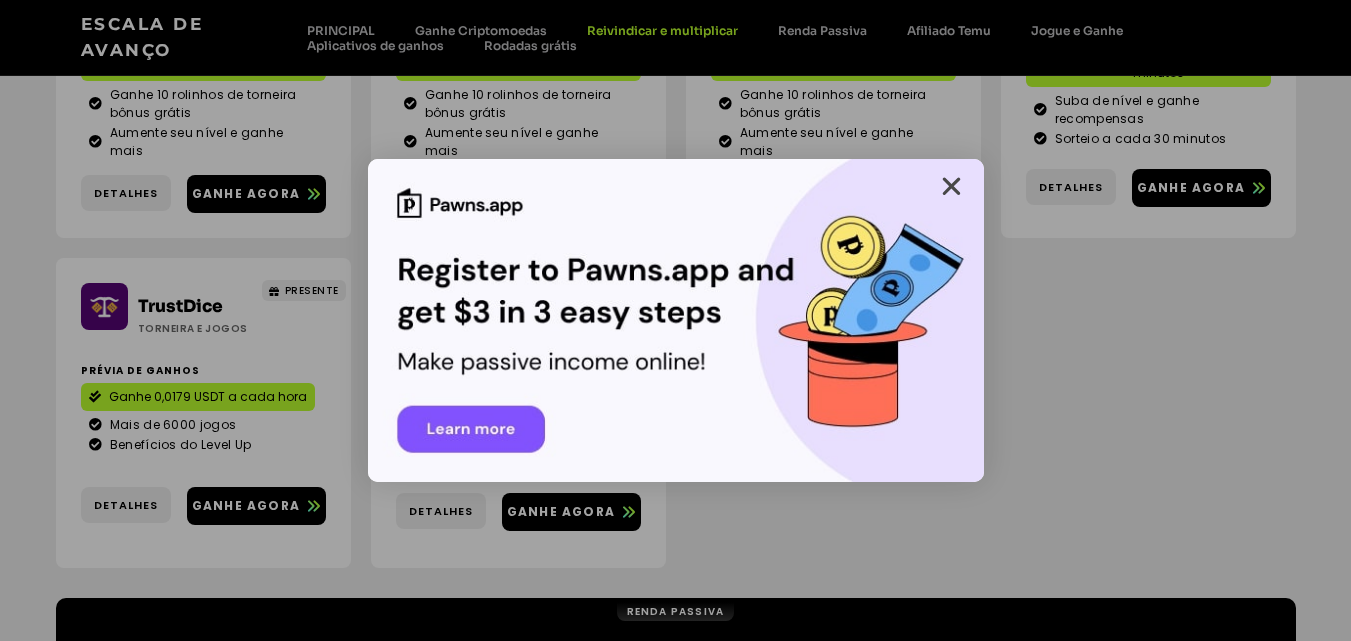 click at bounding box center [951, 186] 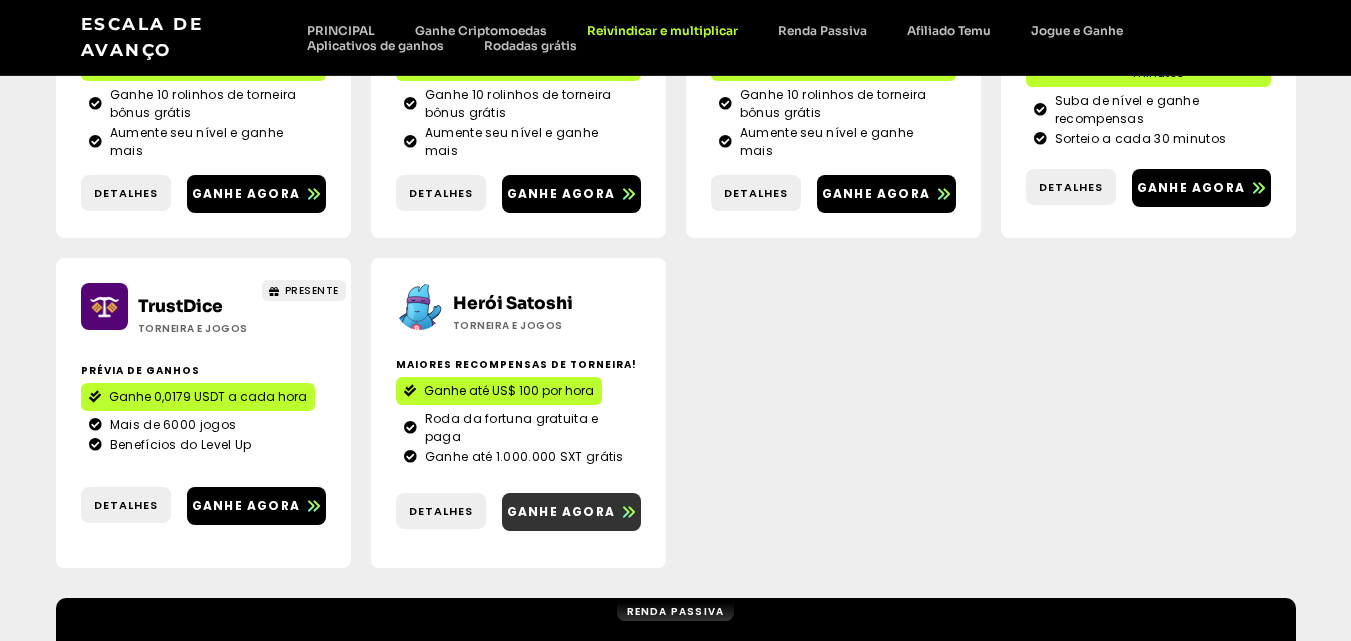 click on "Ganhe agora" at bounding box center (561, 511) 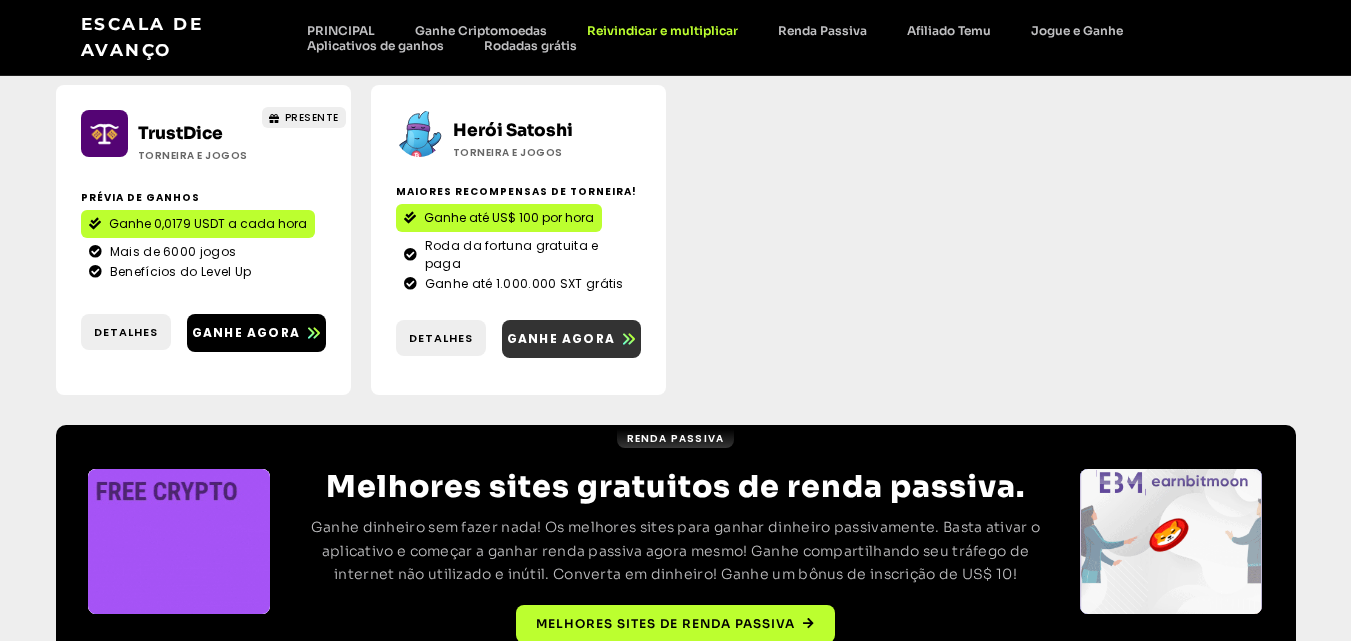 scroll, scrollTop: 1614, scrollLeft: 0, axis: vertical 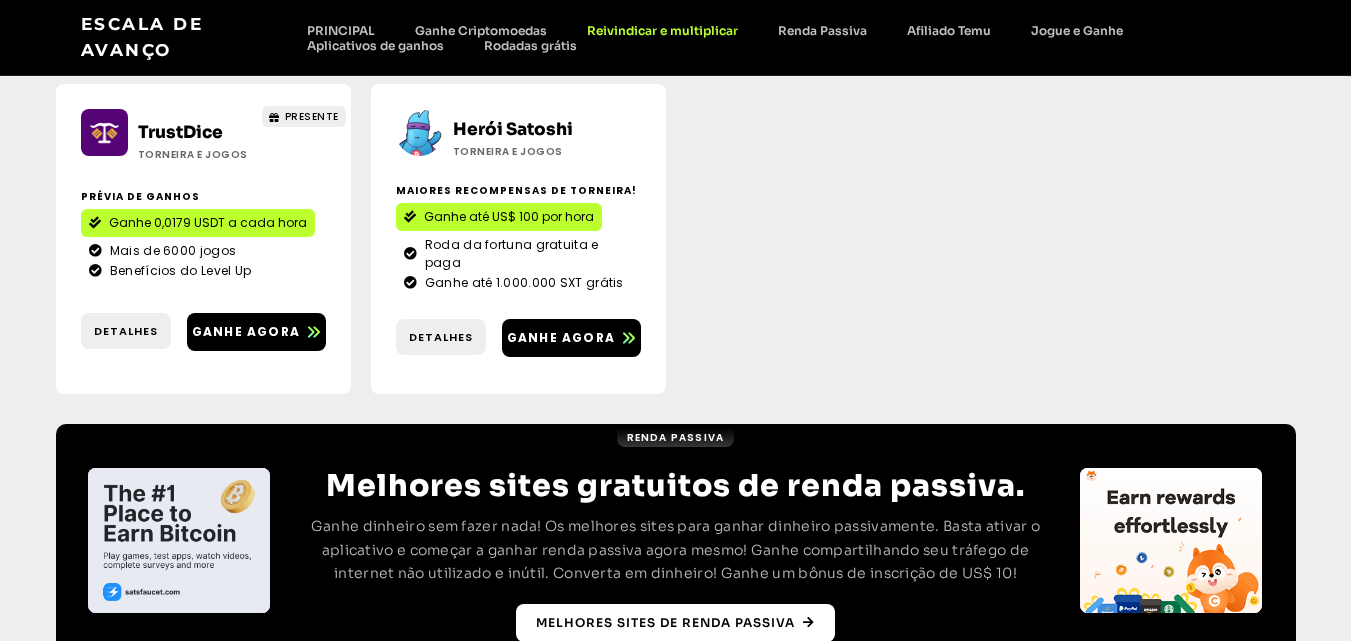 click on "Melhores sites de renda passiva" at bounding box center [665, 622] 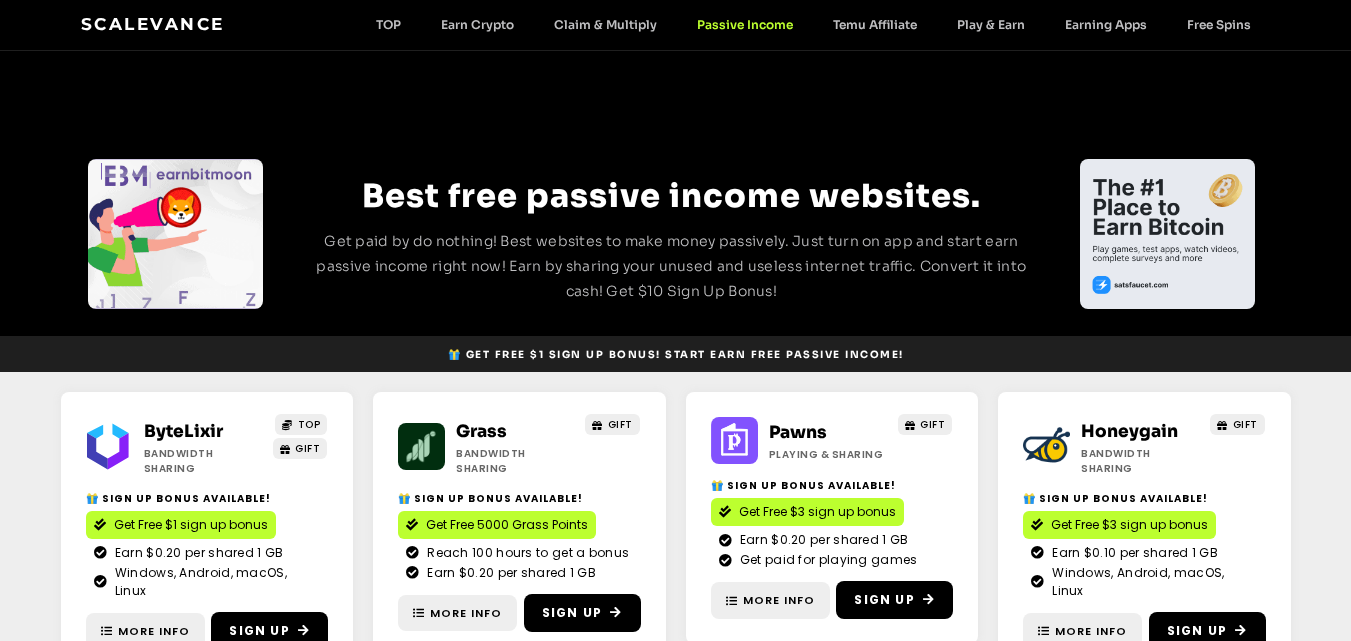 scroll, scrollTop: 0, scrollLeft: 0, axis: both 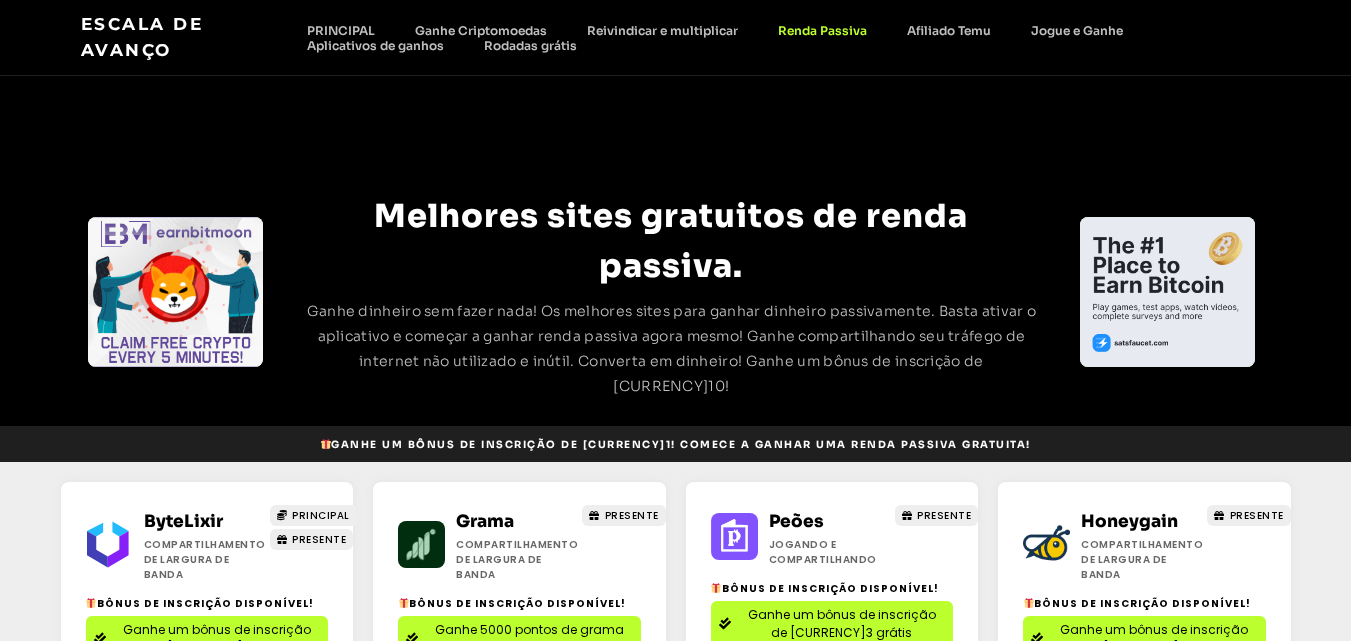 click on "Melhores sites gratuitos de renda passiva.
Ganhe dinheiro sem fazer nada! Os melhores sites para ganhar dinheiro passivamente. Basta ativar o aplicativo e começar a ganhar renda passiva agora mesmo! Ganhe compartilhando seu tráfego de internet não utilizado e inútil. Converta em dinheiro! Ganhe um bônus de inscrição de [CURRENCY]10!" at bounding box center (675, 251) 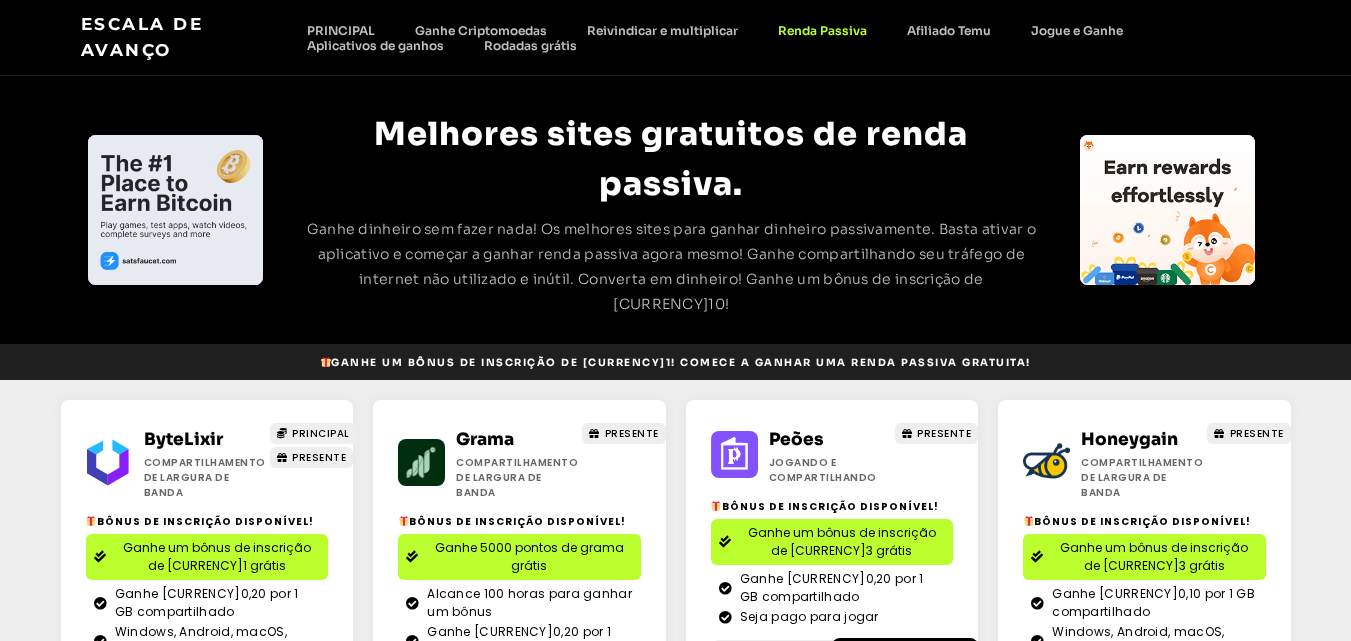 scroll, scrollTop: 80, scrollLeft: 0, axis: vertical 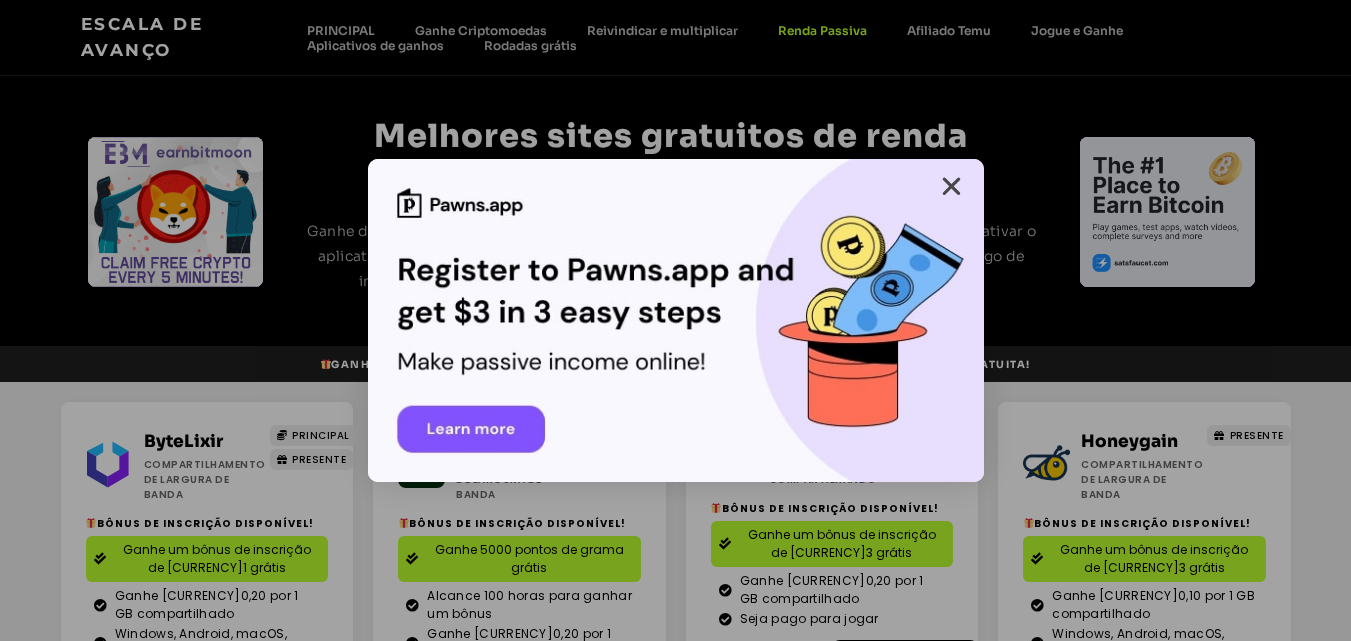 click at bounding box center [951, 186] 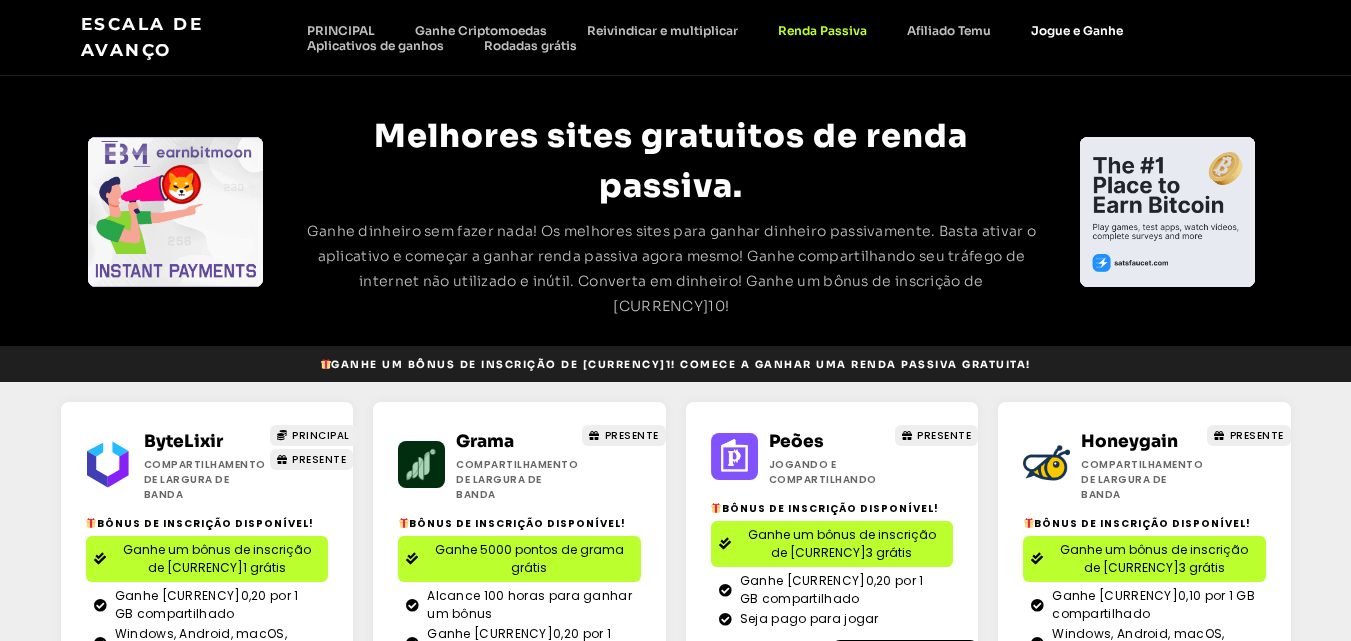 click on "Jogue e Ganhe" 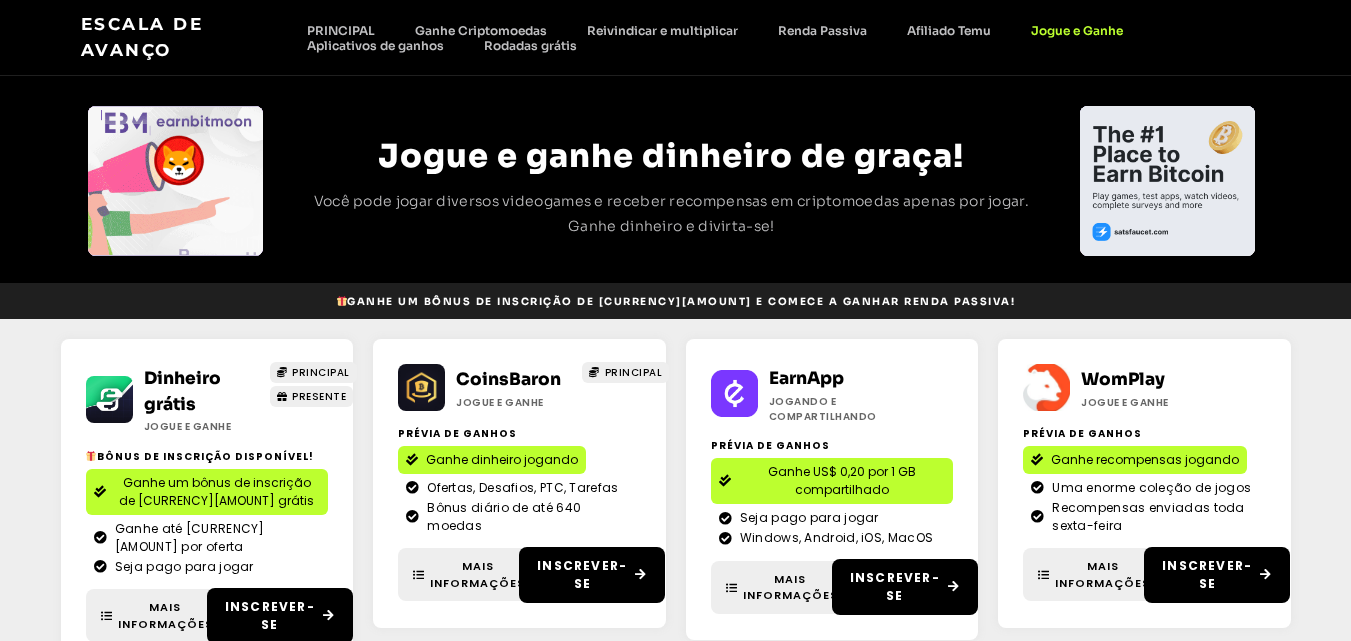scroll, scrollTop: 80, scrollLeft: 0, axis: vertical 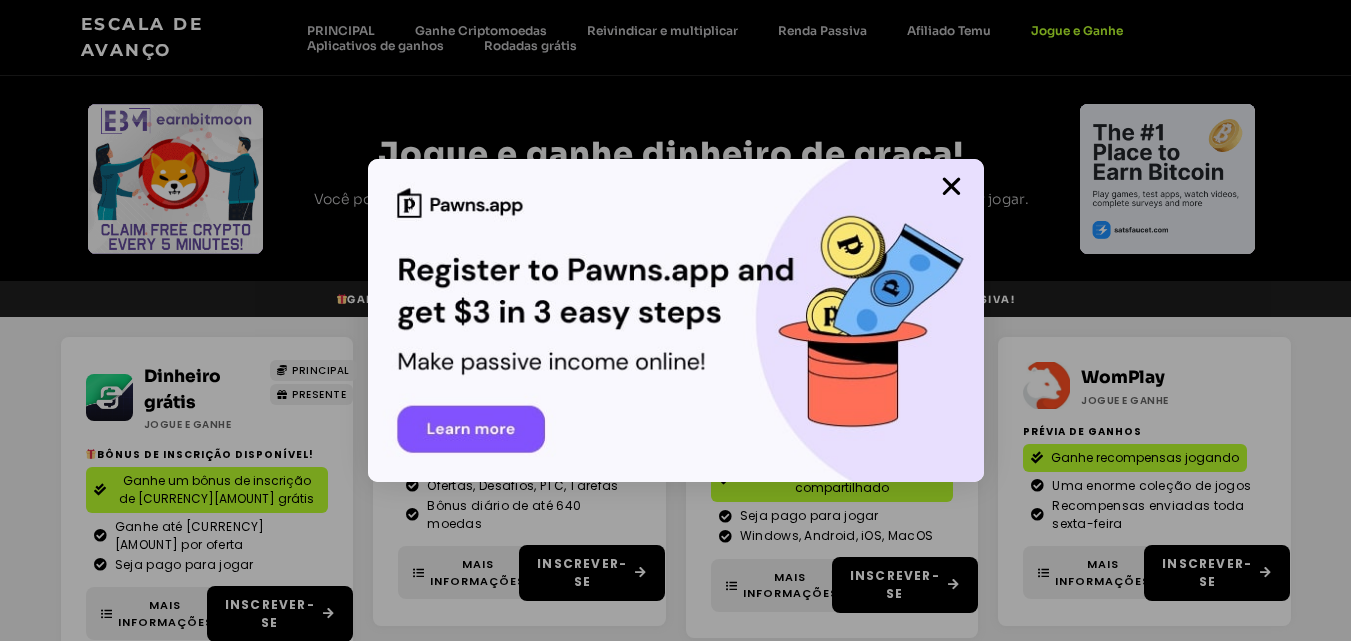 drag, startPoint x: 507, startPoint y: 43, endPoint x: 914, endPoint y: 126, distance: 415.37692 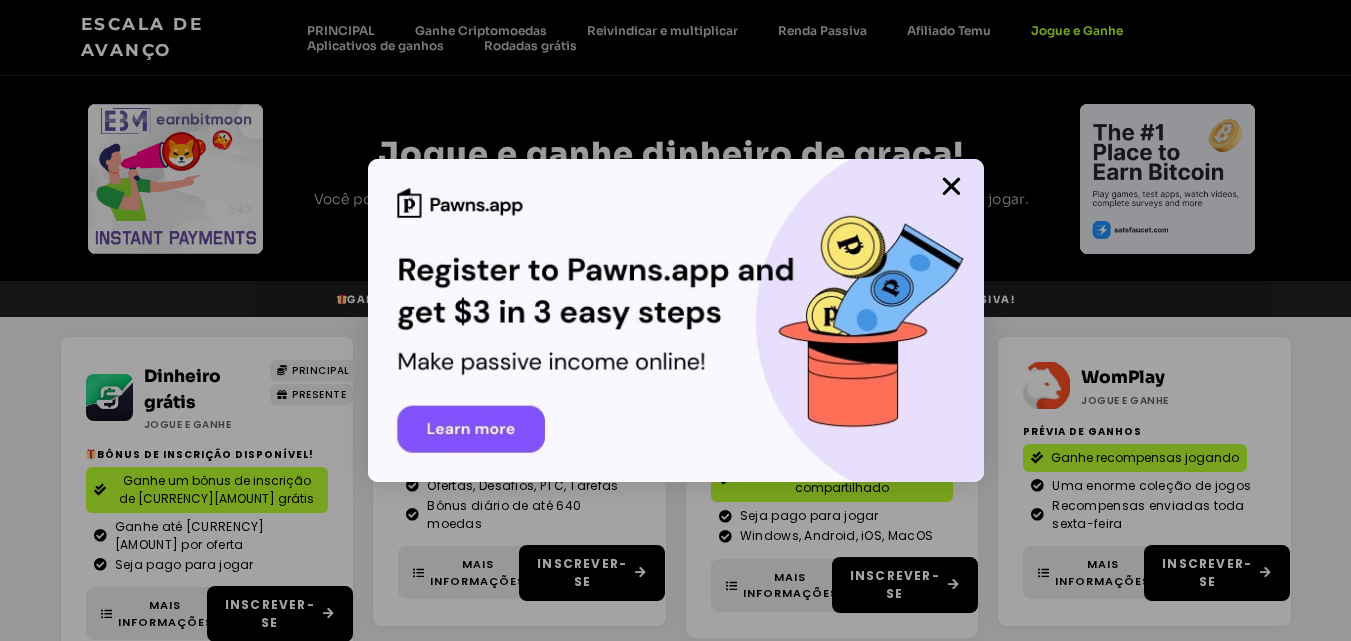click at bounding box center [675, 320] 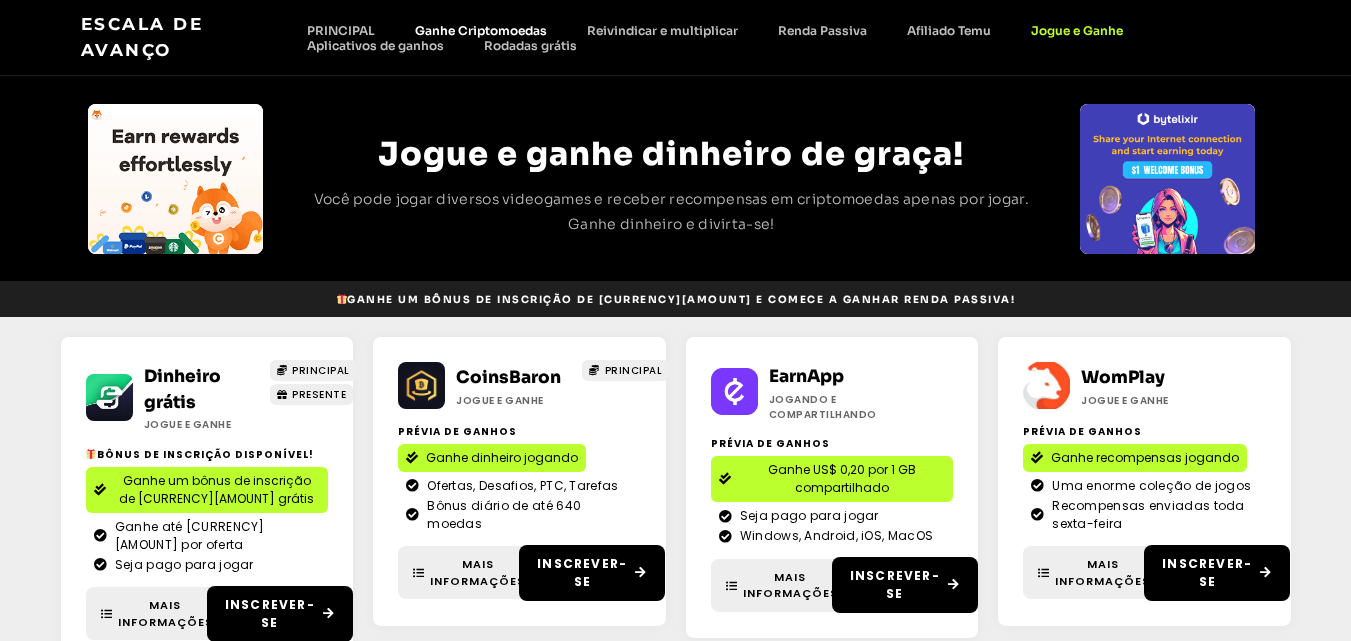 click on "Ganhe Criptomoedas" 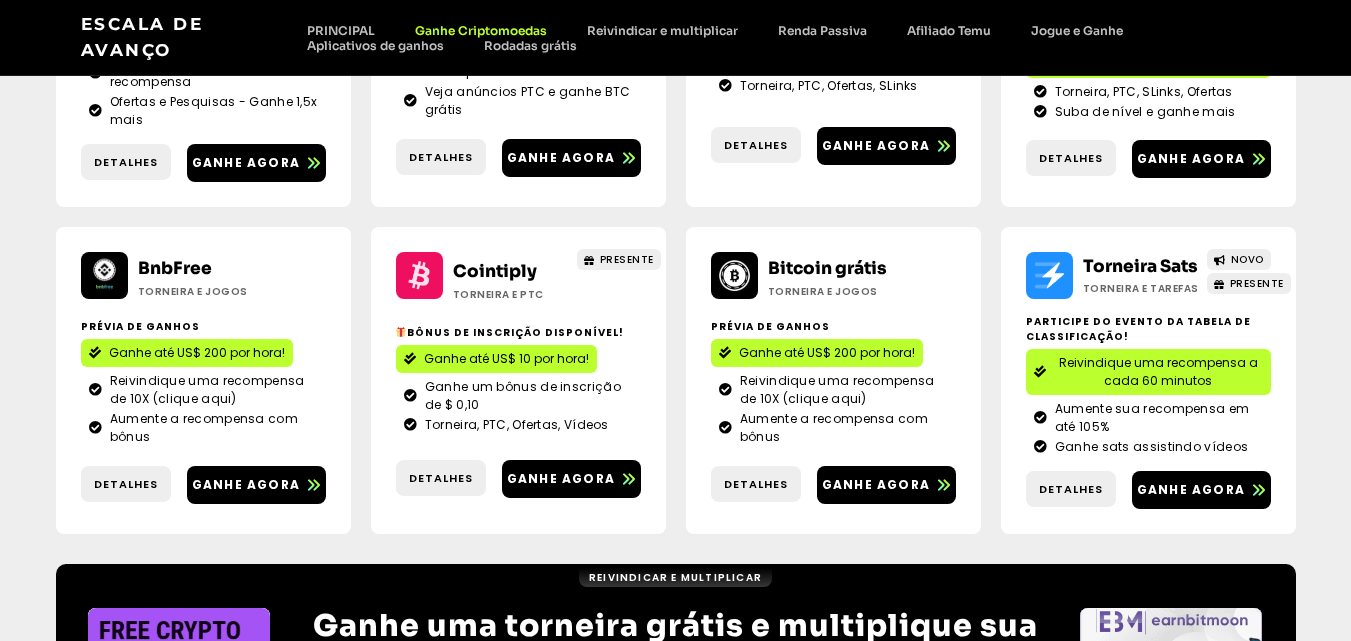 scroll, scrollTop: 480, scrollLeft: 0, axis: vertical 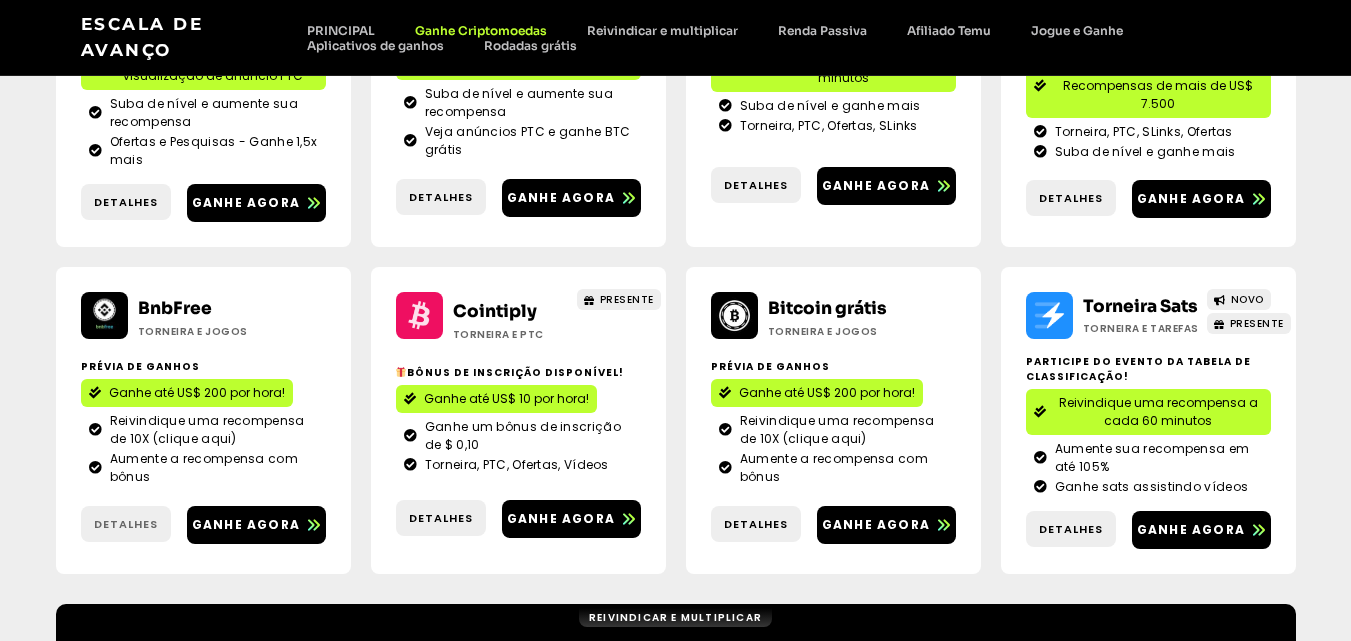 click on "Detalhes" at bounding box center (126, 524) 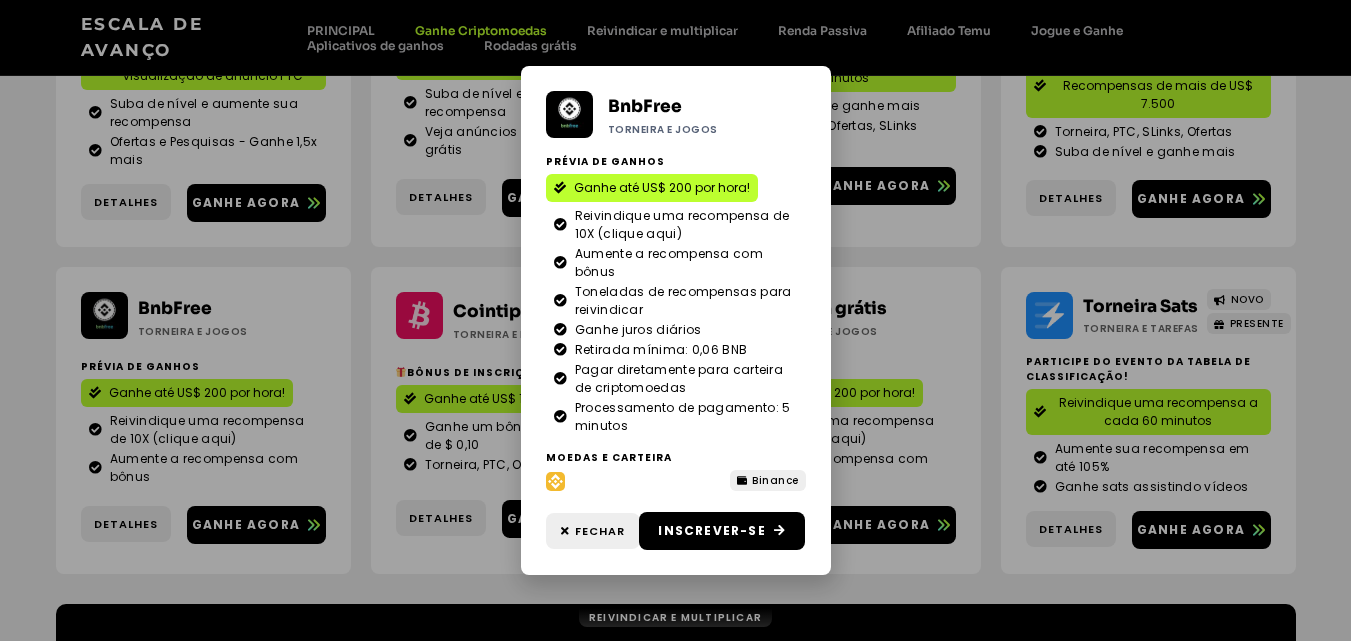 click on "BnbFree
Torneira e Jogos
Prévia de ganhos
Ganhe até US$ 200 por hora!
Reivindique uma recompensa de 10X (clique aqui)
Aumente a recompensa com bônus
Toneladas de recompensas para reivindicar
Ganhe juros diários" at bounding box center (675, 320) 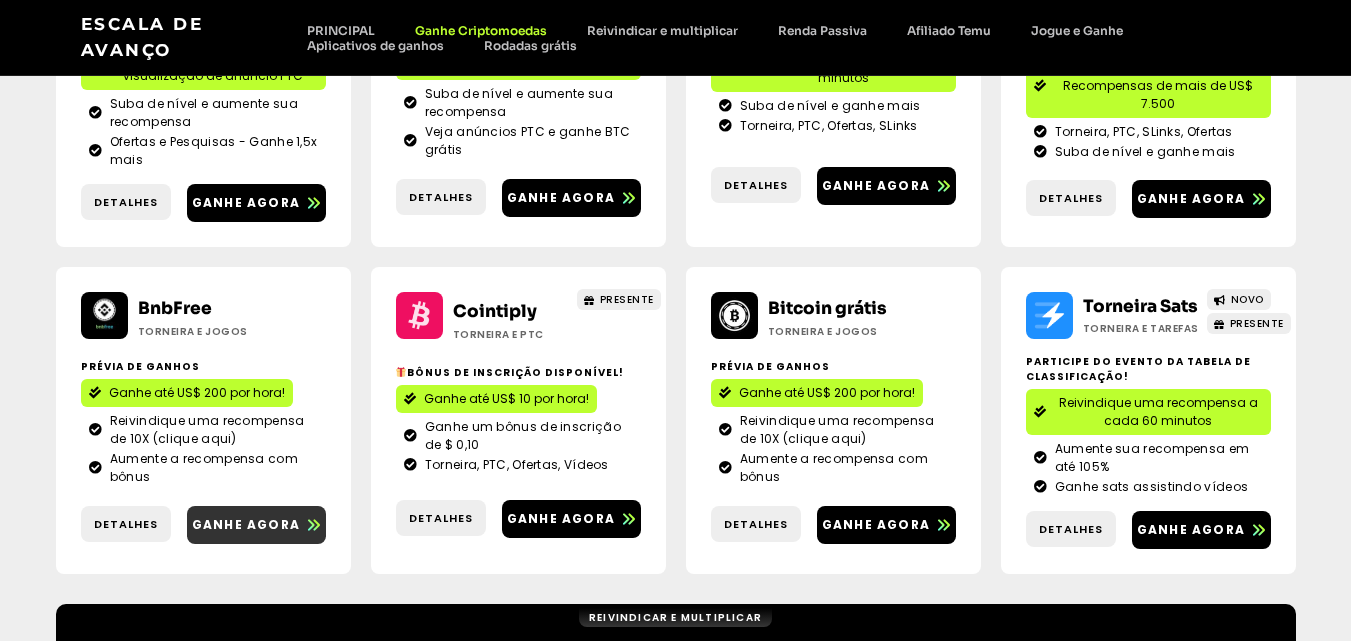 click on "Ganhe agora" at bounding box center (246, 524) 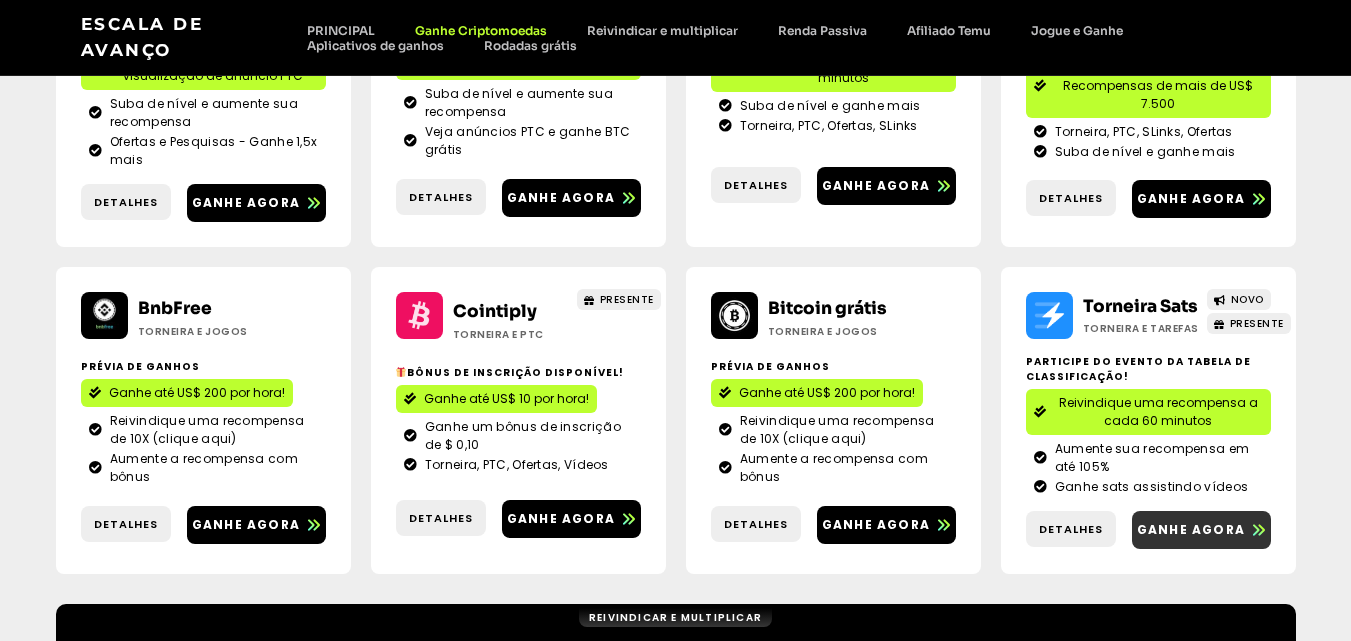 click on "Ganhe agora" at bounding box center (1191, 529) 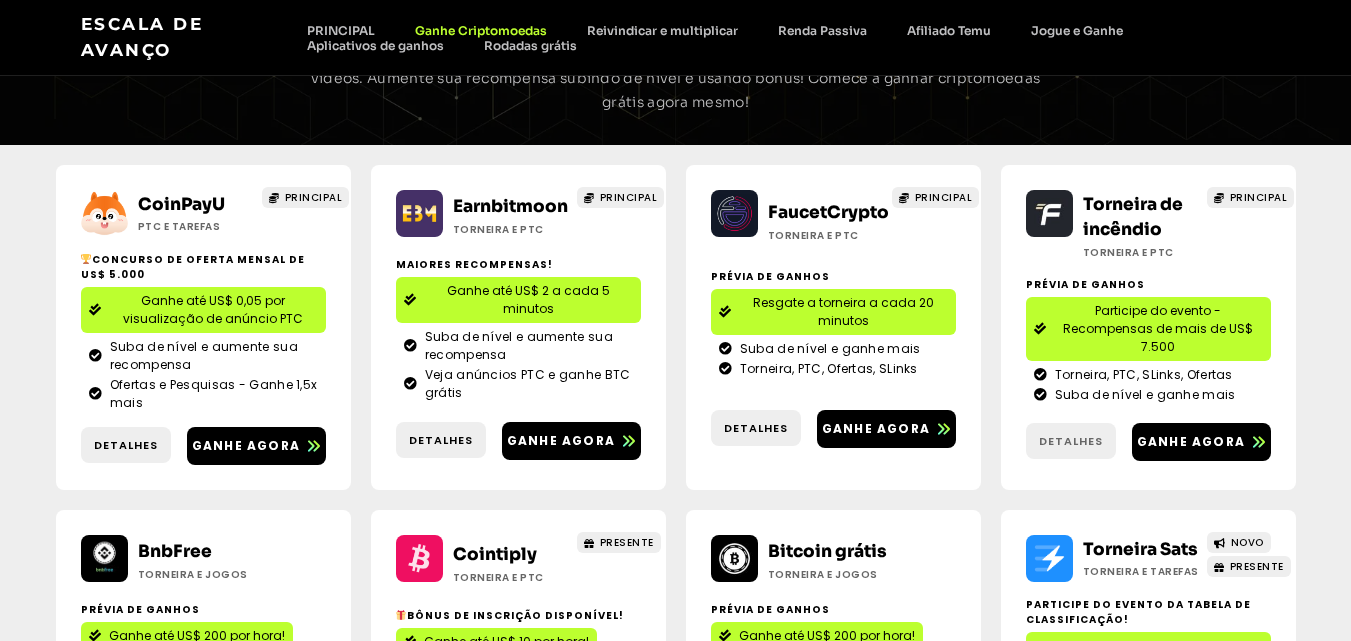 scroll, scrollTop: 200, scrollLeft: 0, axis: vertical 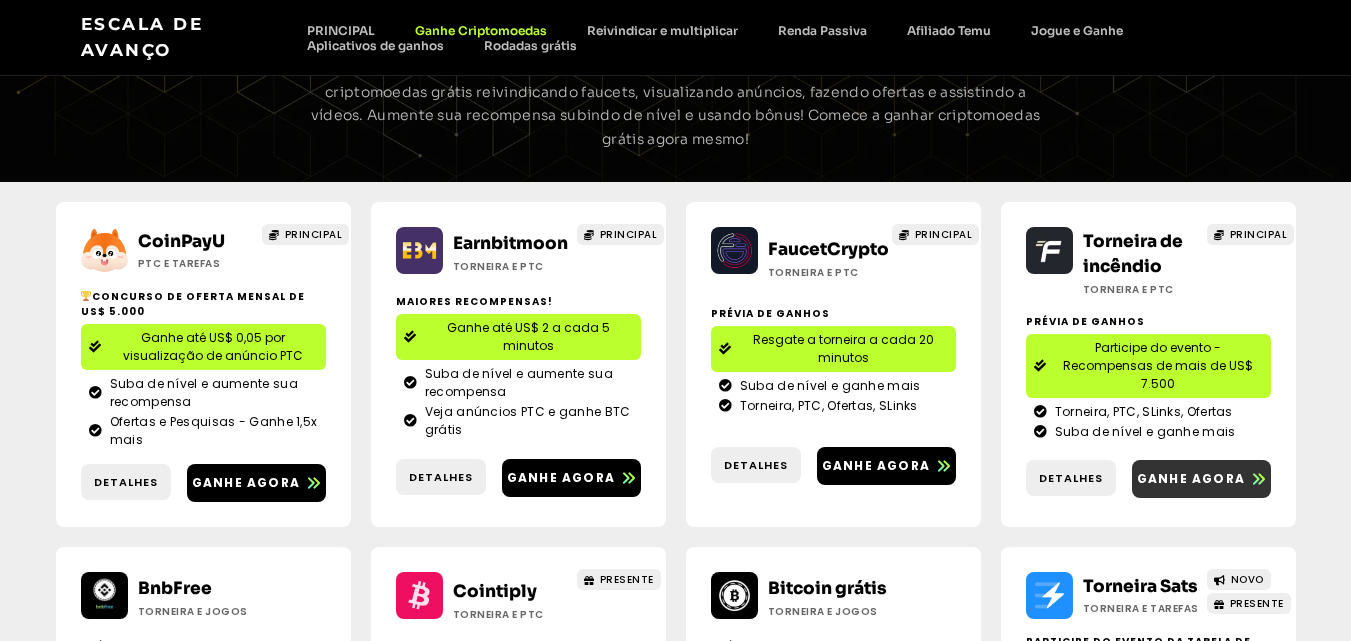 click on "Ganhe agora" at bounding box center (1191, 478) 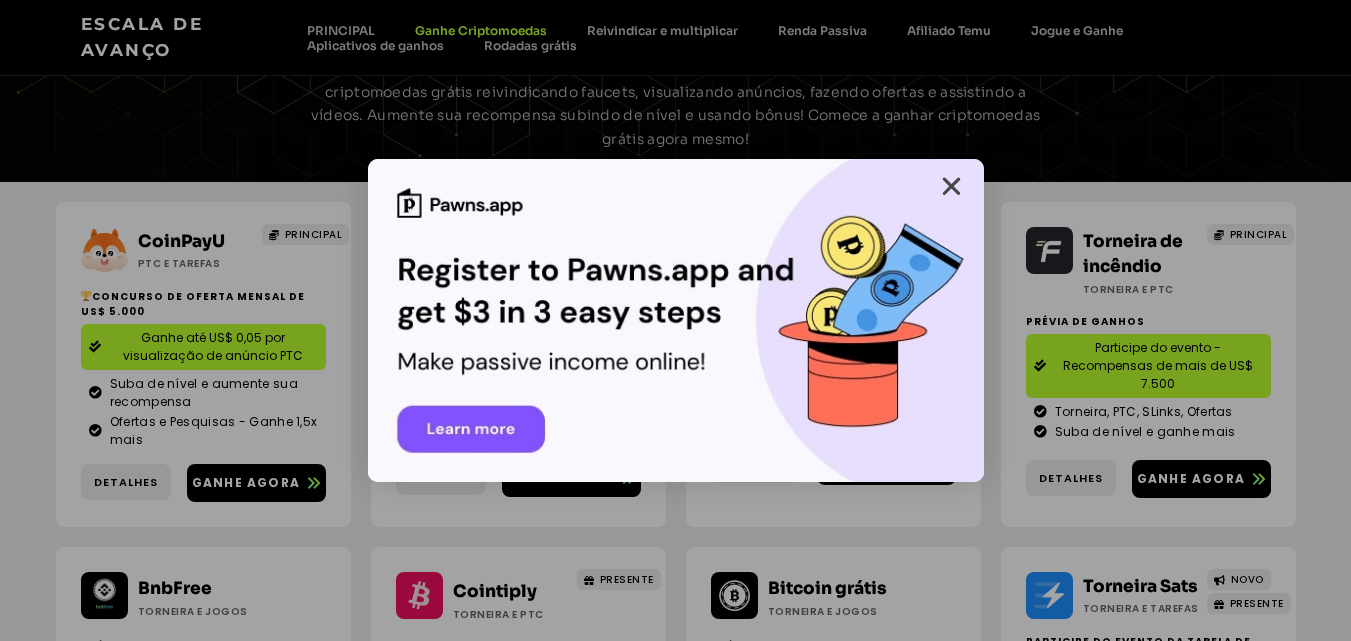 click at bounding box center [951, 186] 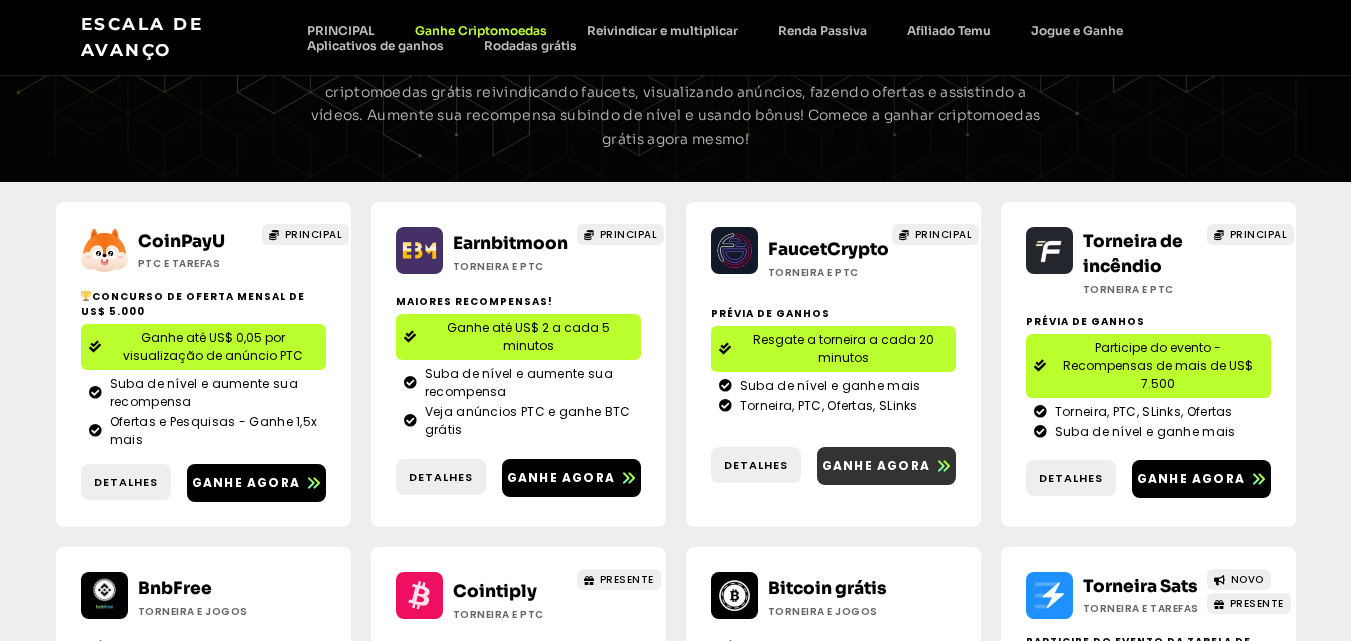click on "Ganhe agora" at bounding box center (876, 465) 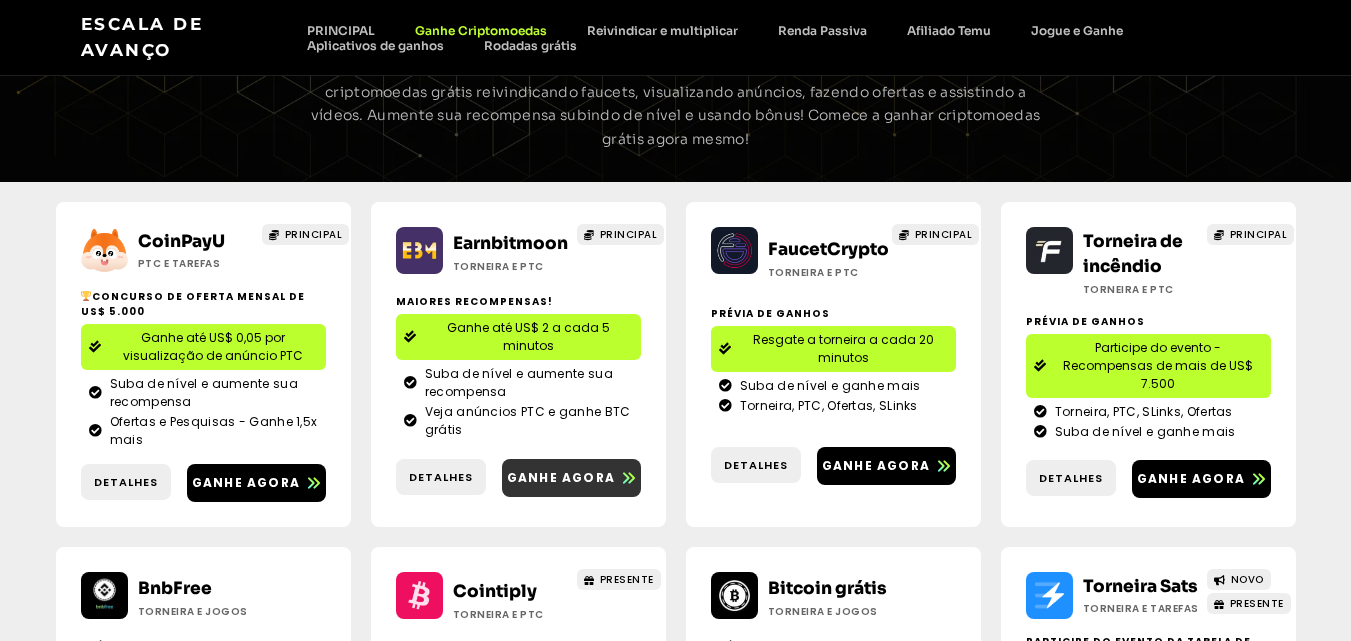 click on "Ganhe agora" at bounding box center (561, 477) 